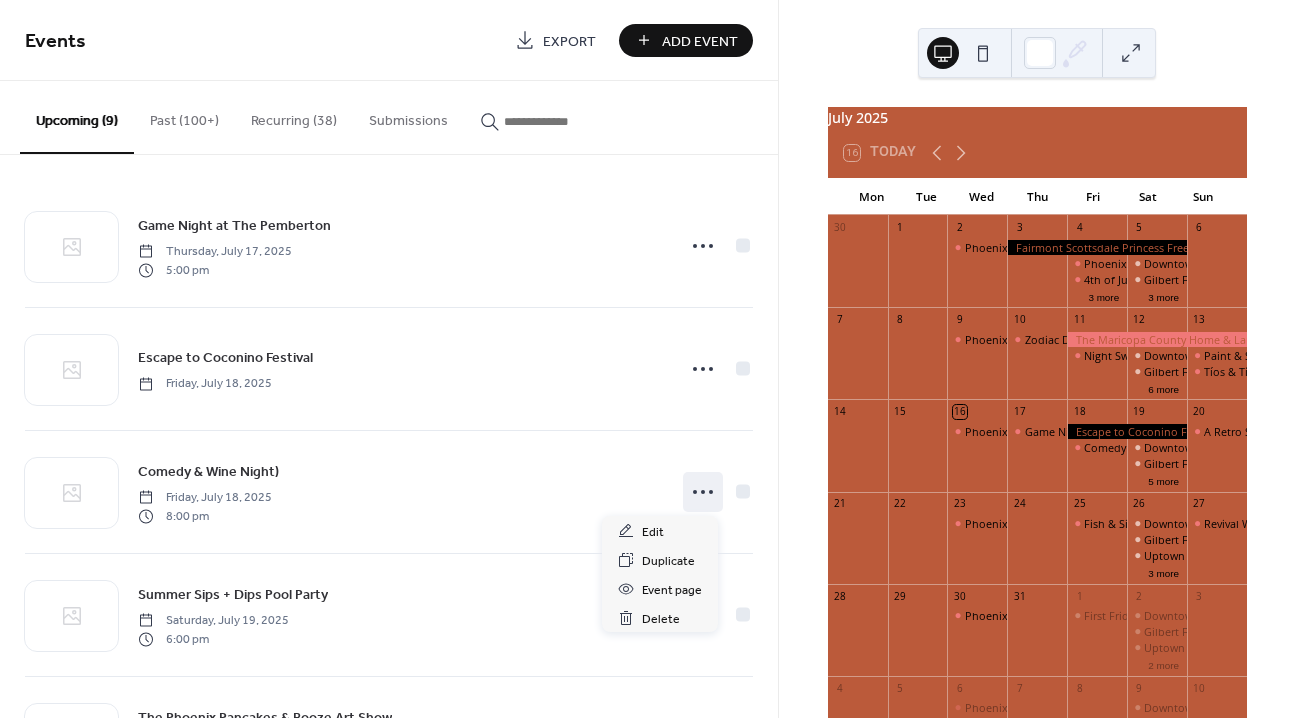 scroll, scrollTop: 0, scrollLeft: 0, axis: both 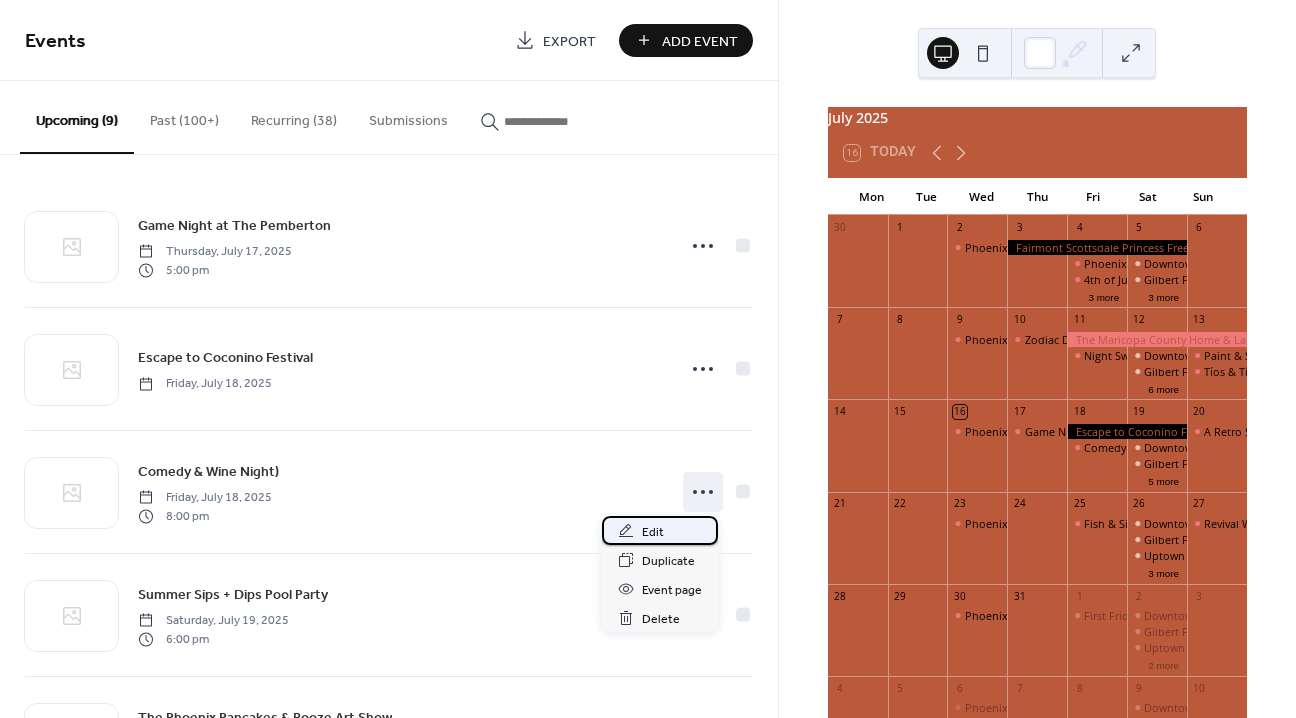 click on "Edit" at bounding box center [660, 530] 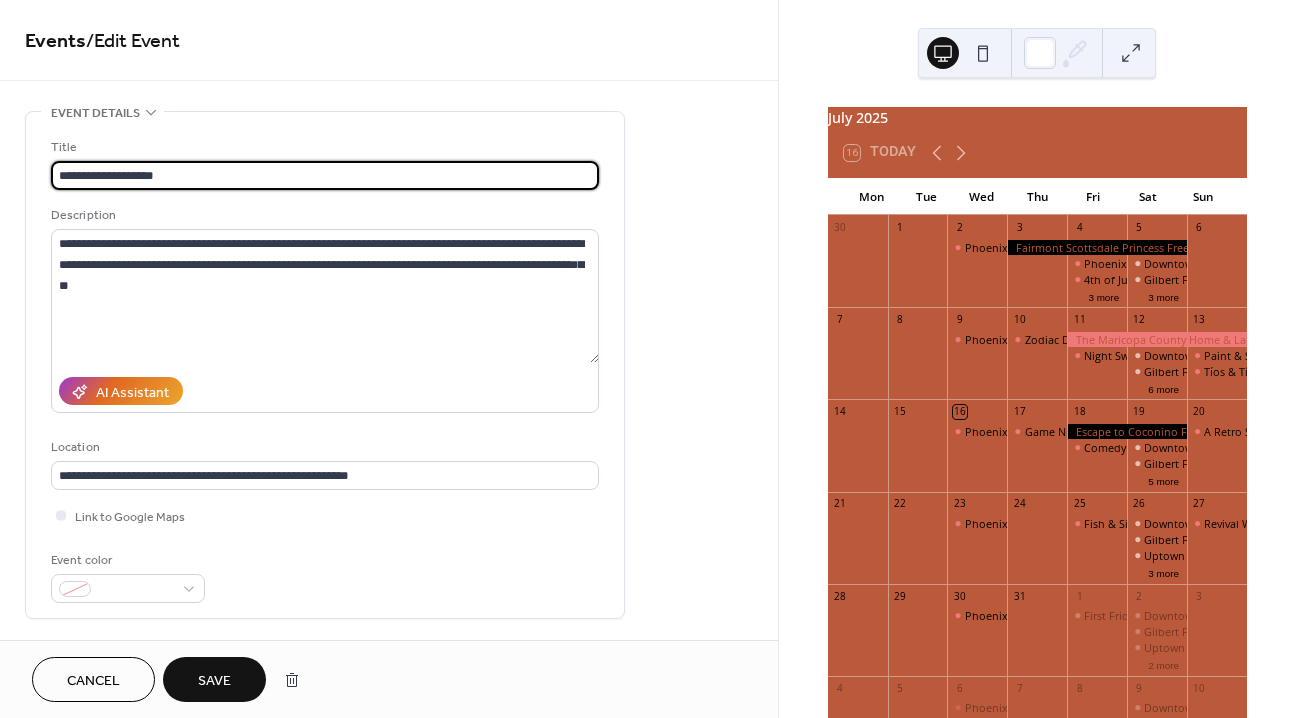 type on "**********" 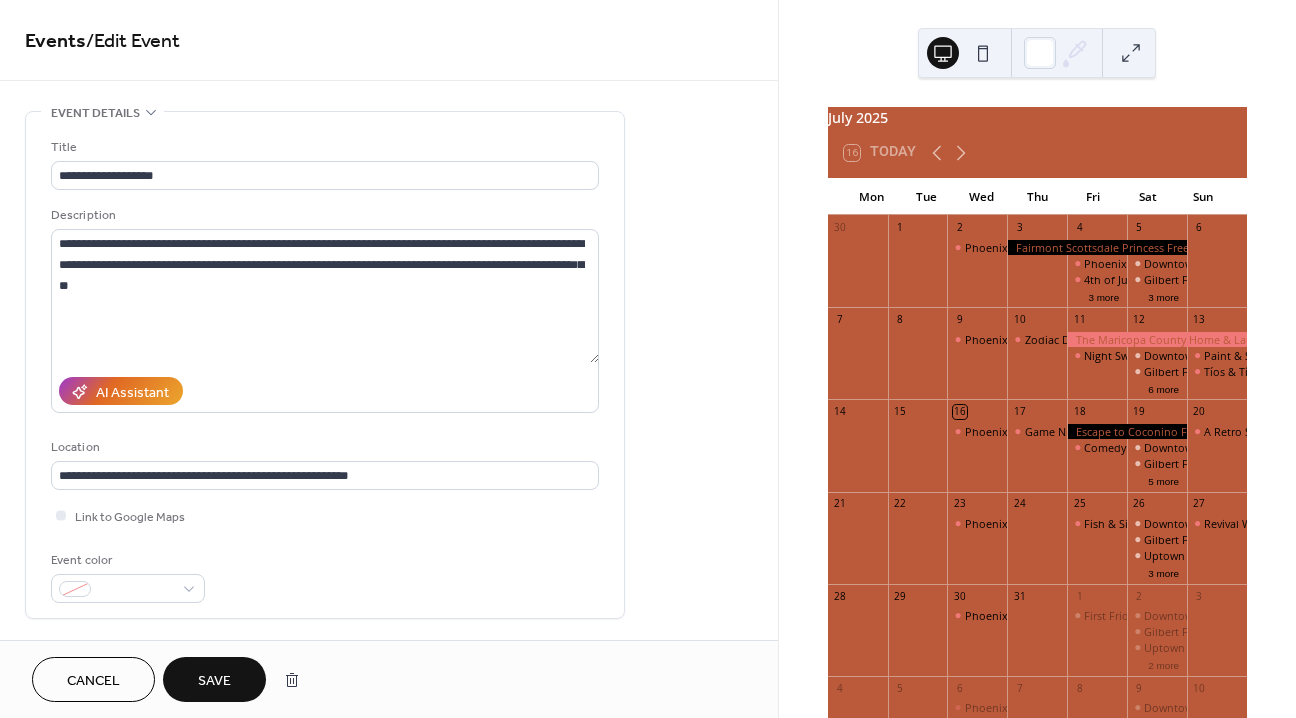 click on "Save" at bounding box center (214, 681) 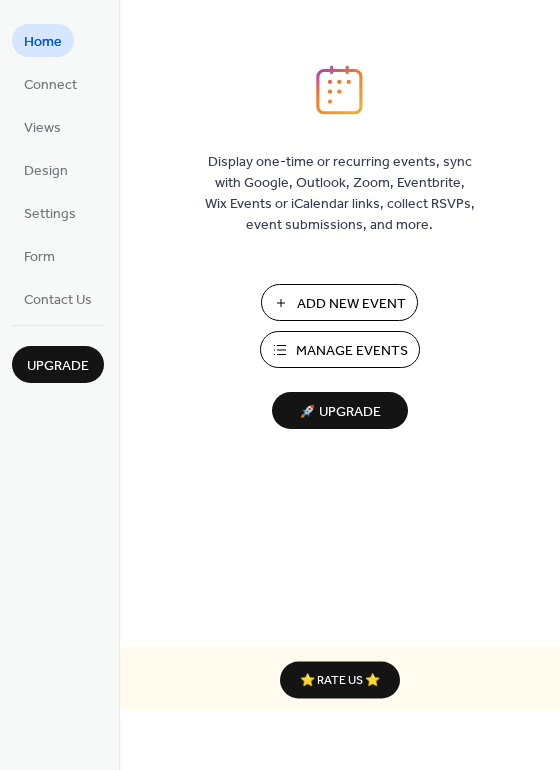 scroll, scrollTop: 0, scrollLeft: 0, axis: both 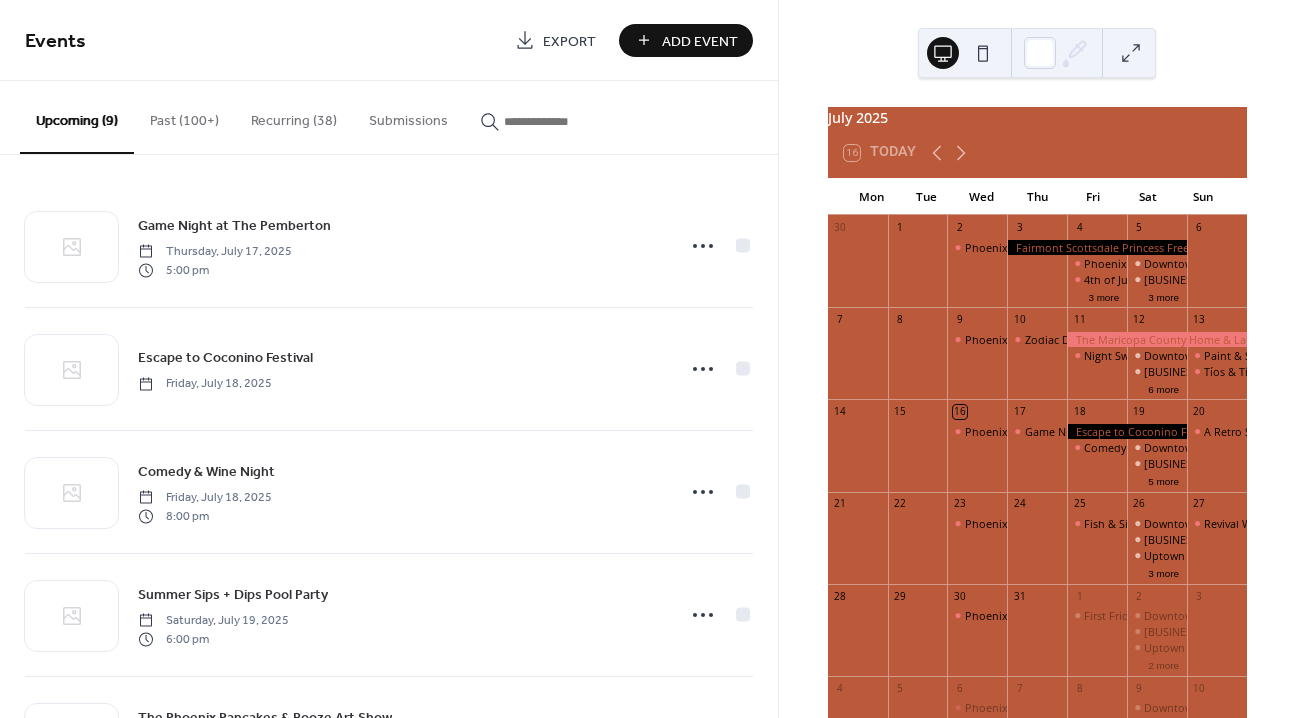 click at bounding box center [564, 121] 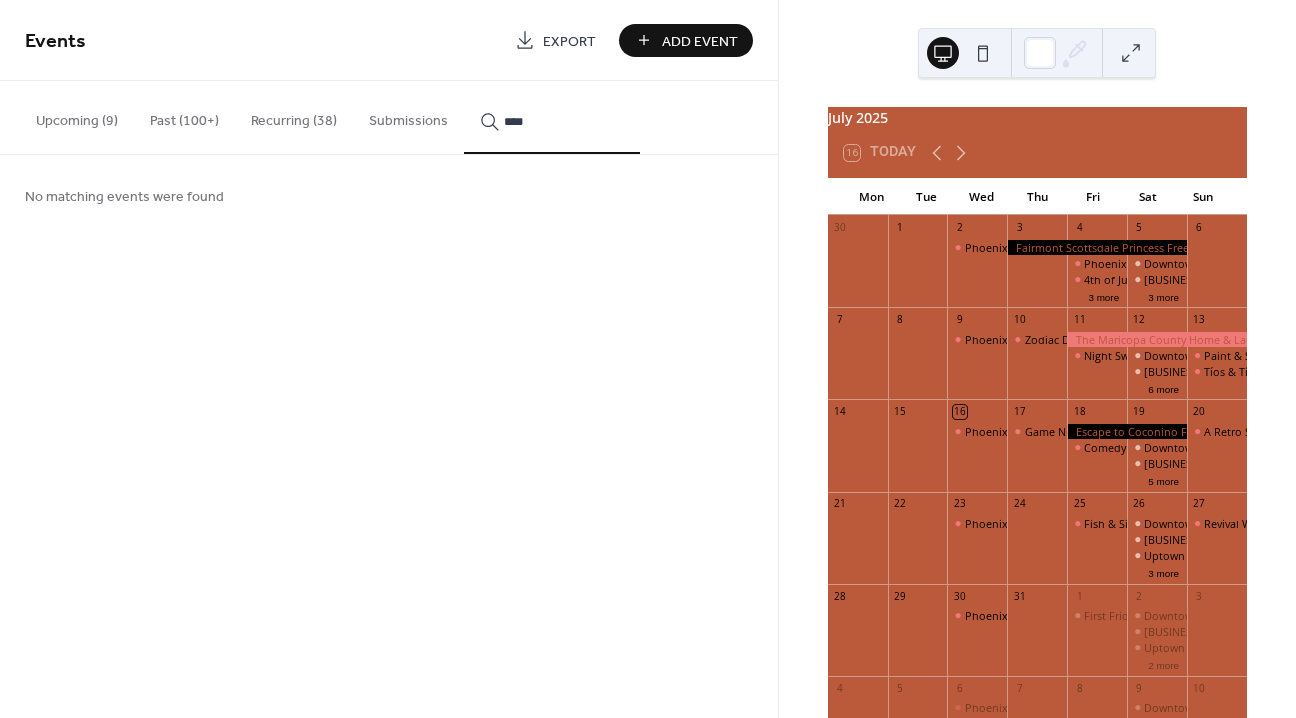 type on "****" 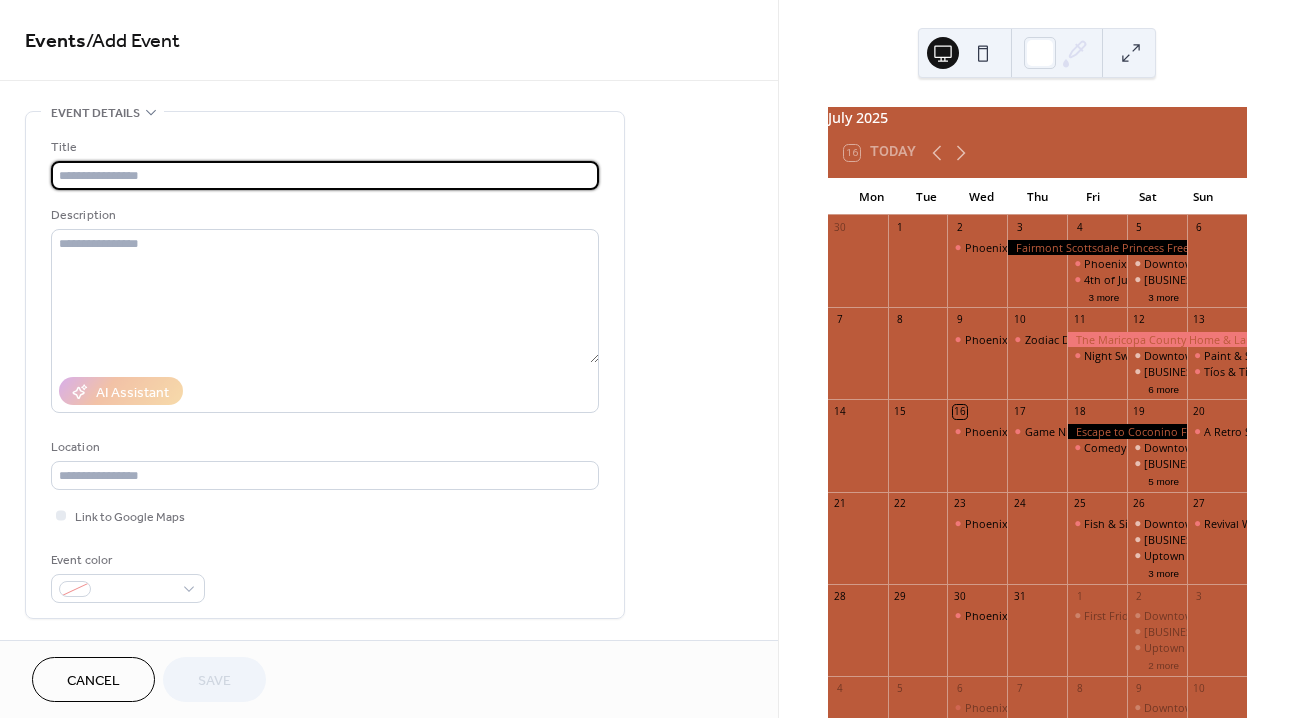 paste on "**********" 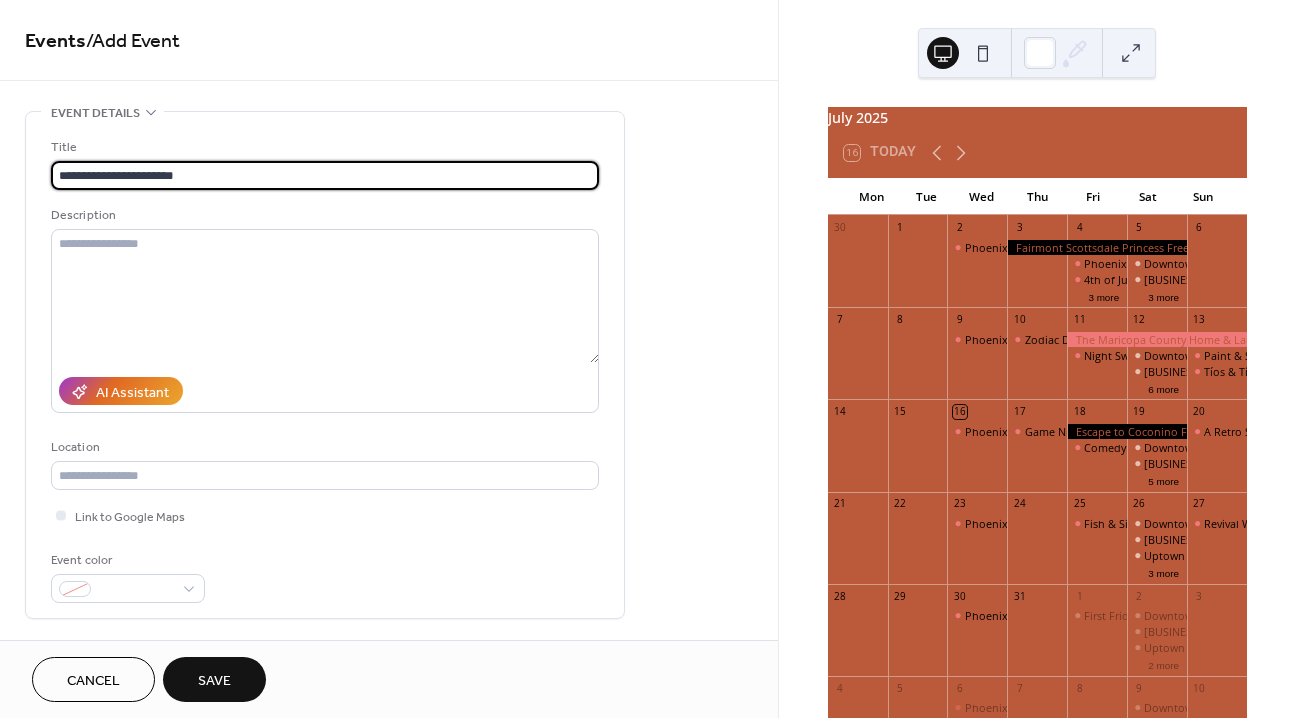 type on "**********" 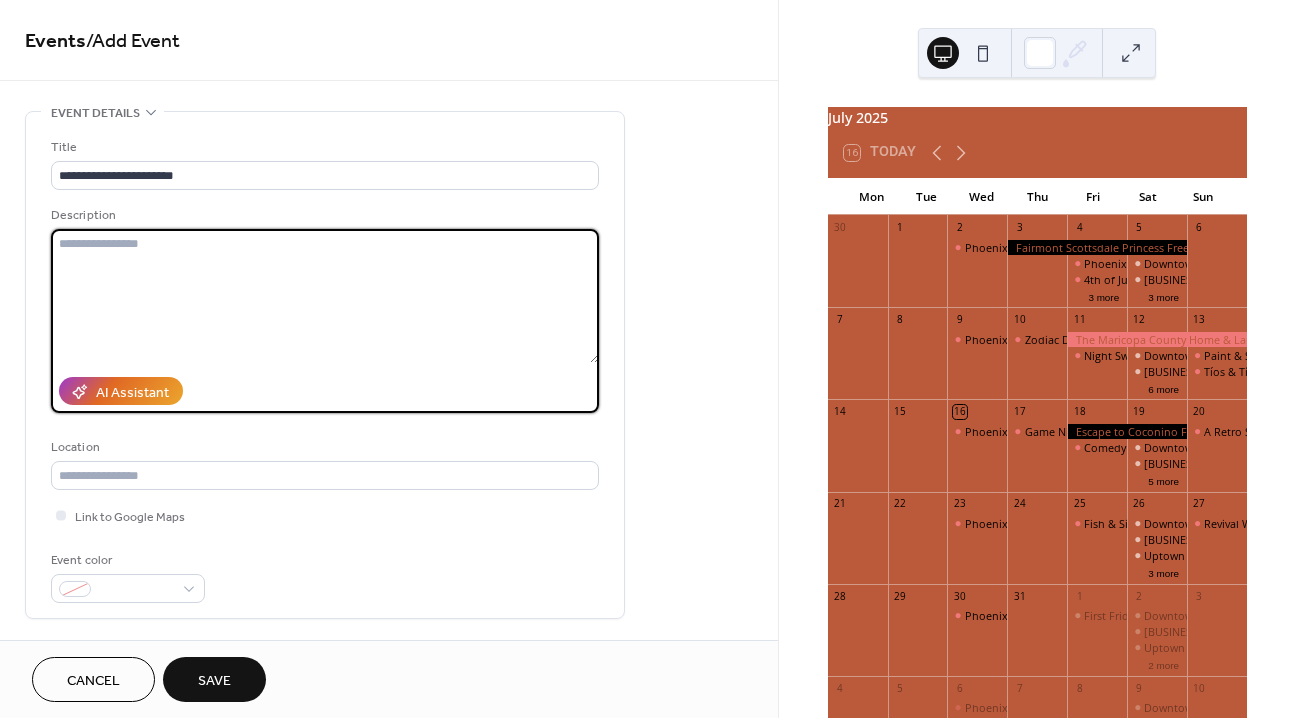 click at bounding box center [325, 296] 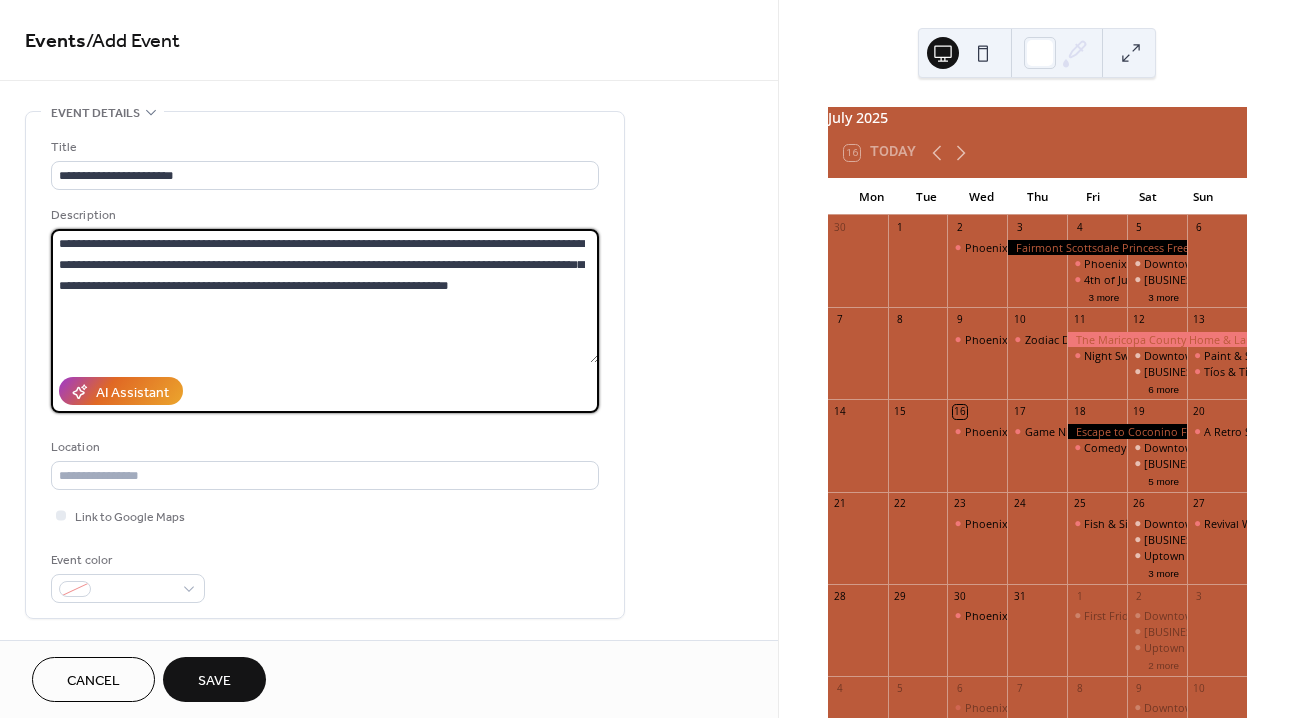type on "**********" 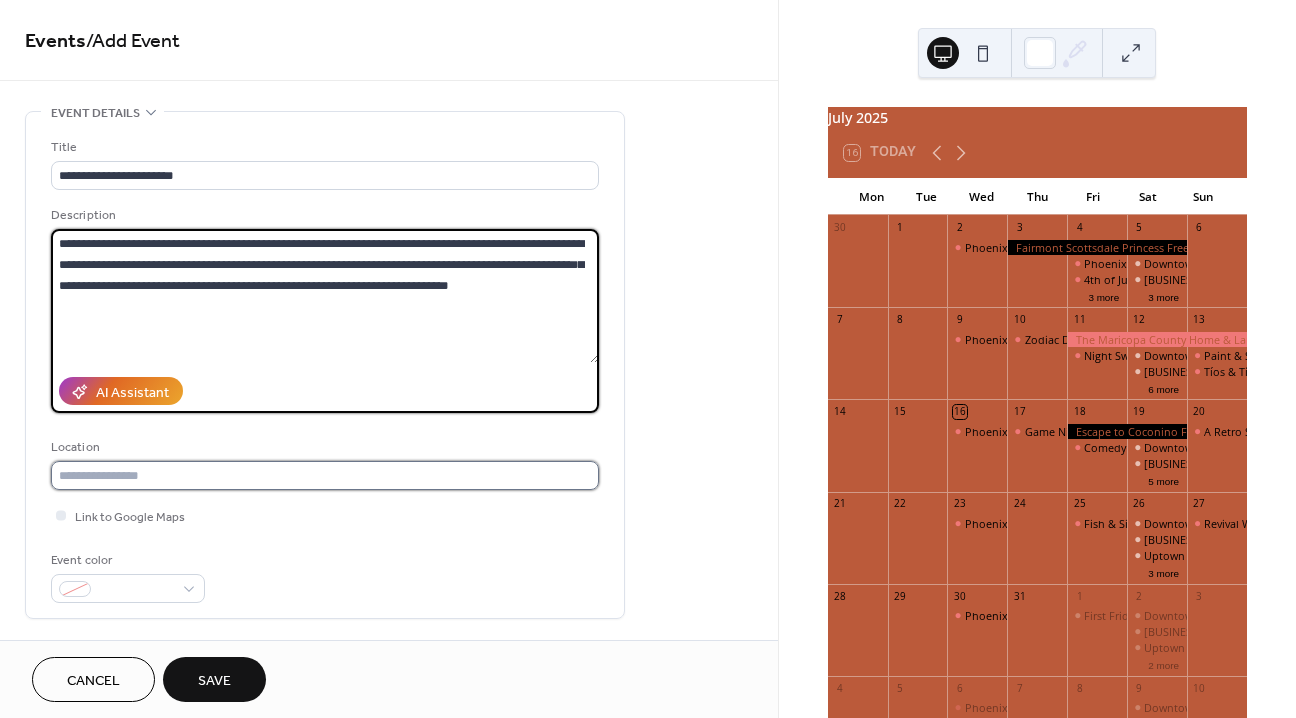 click at bounding box center [325, 475] 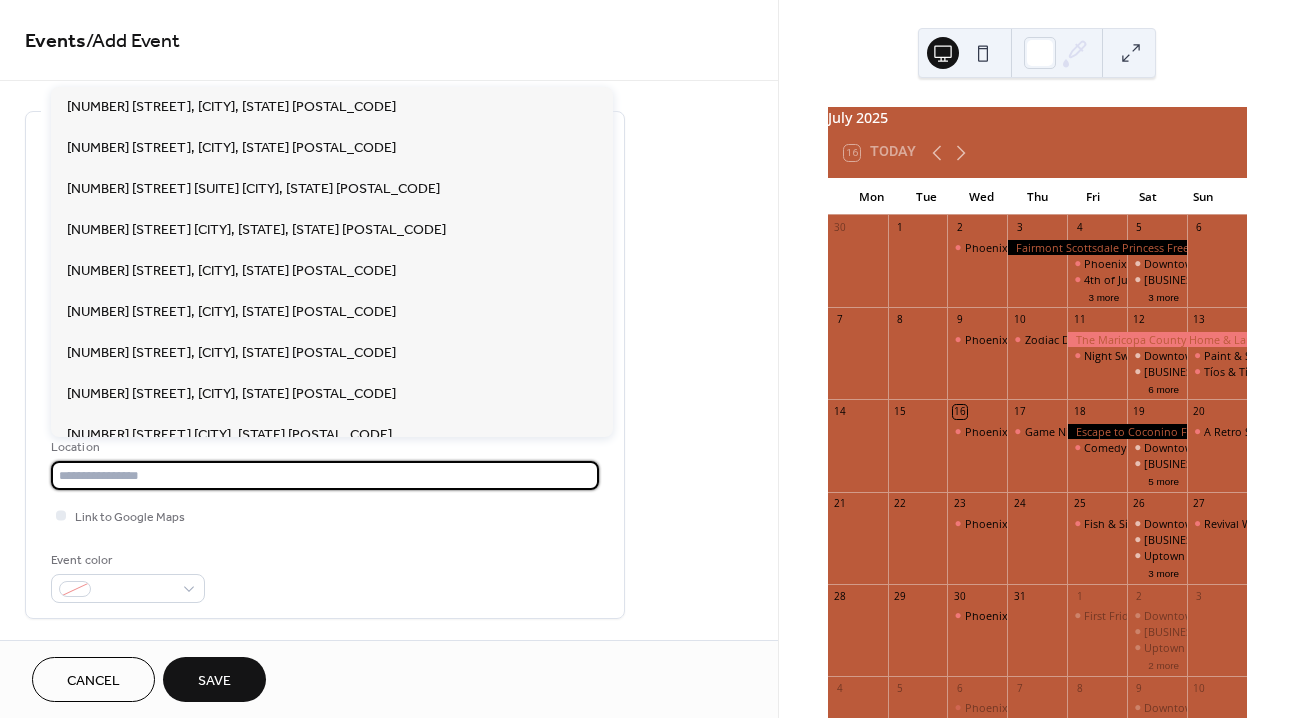 paste on "**********" 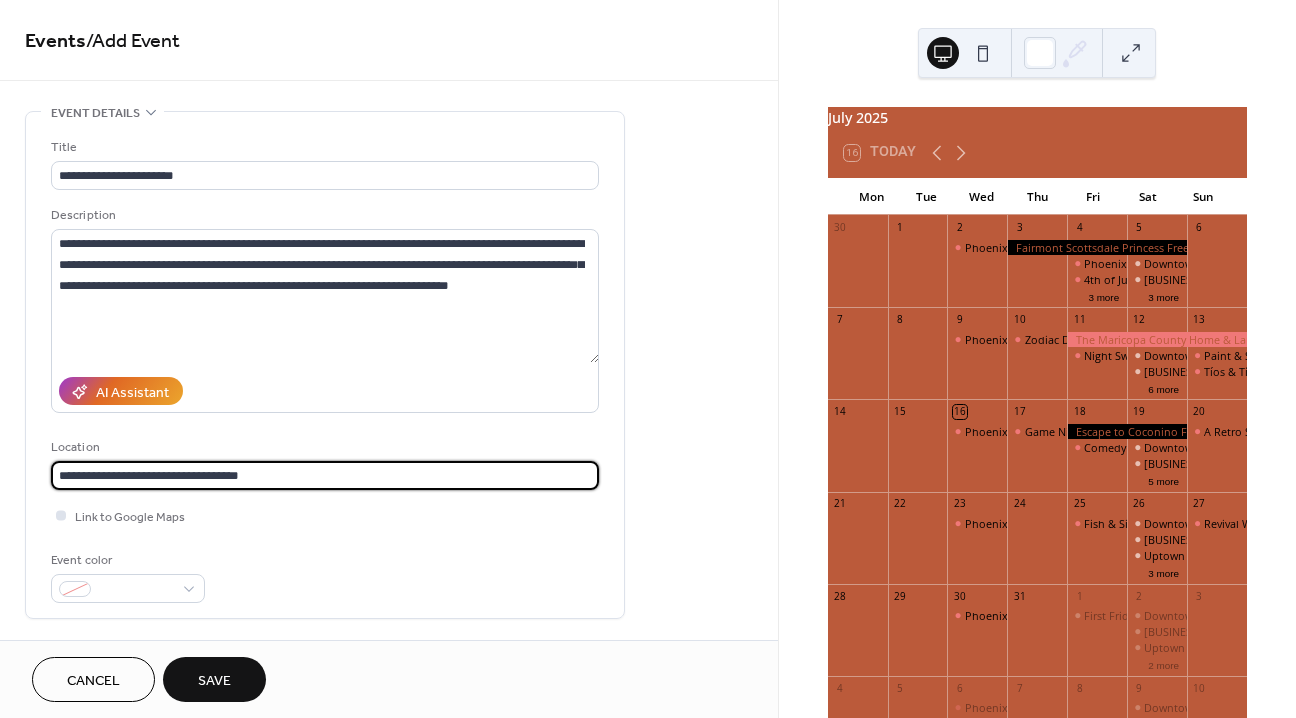 type on "**********" 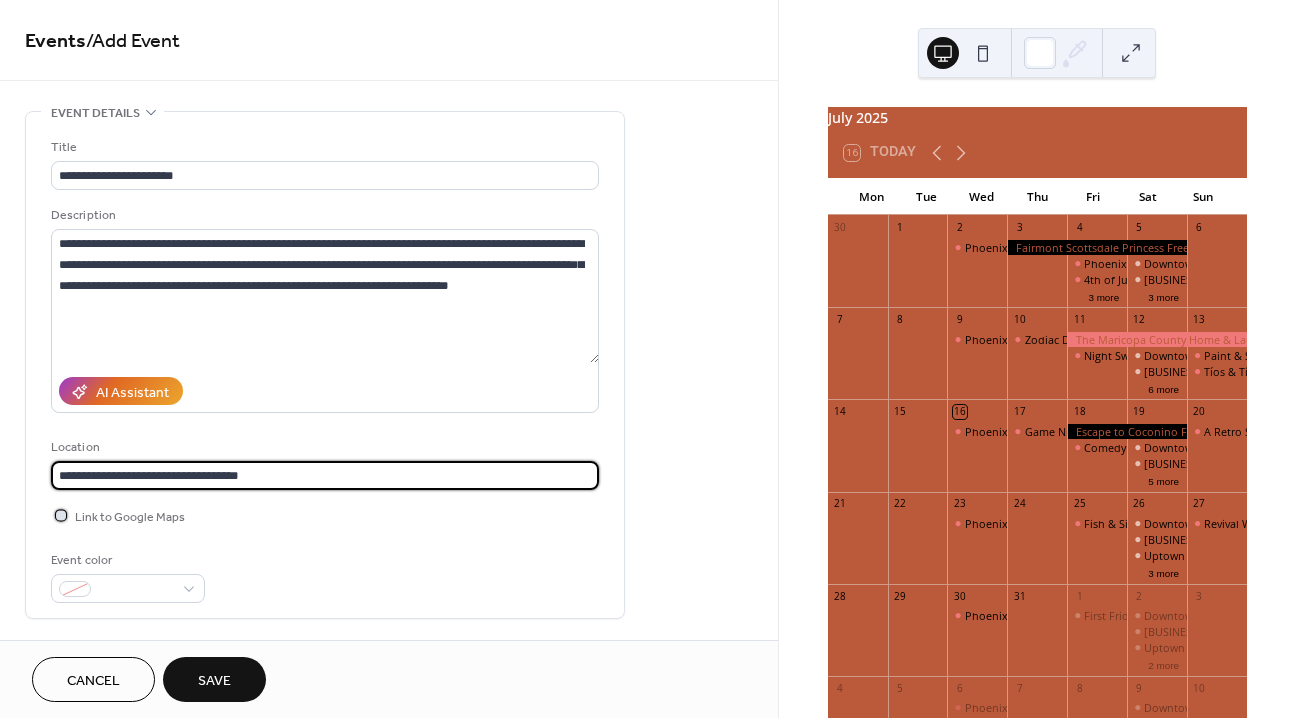 click on "Link to Google Maps" at bounding box center (130, 517) 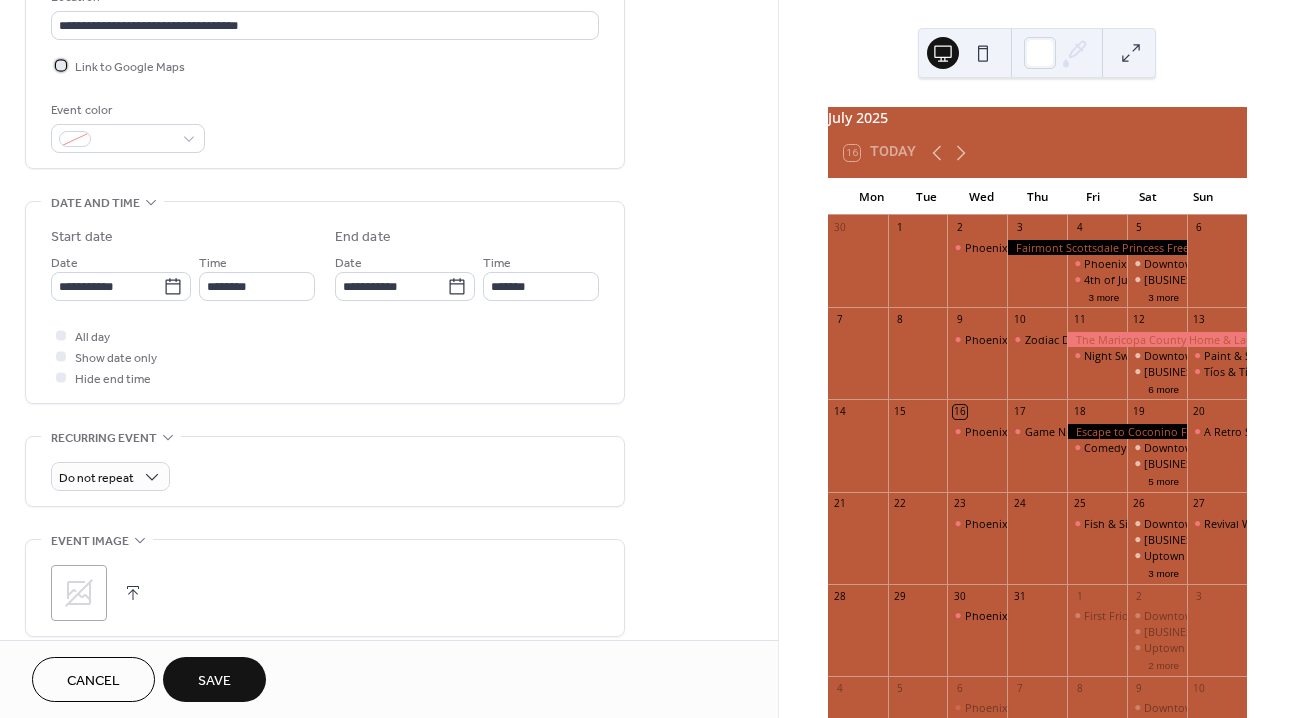 scroll, scrollTop: 451, scrollLeft: 0, axis: vertical 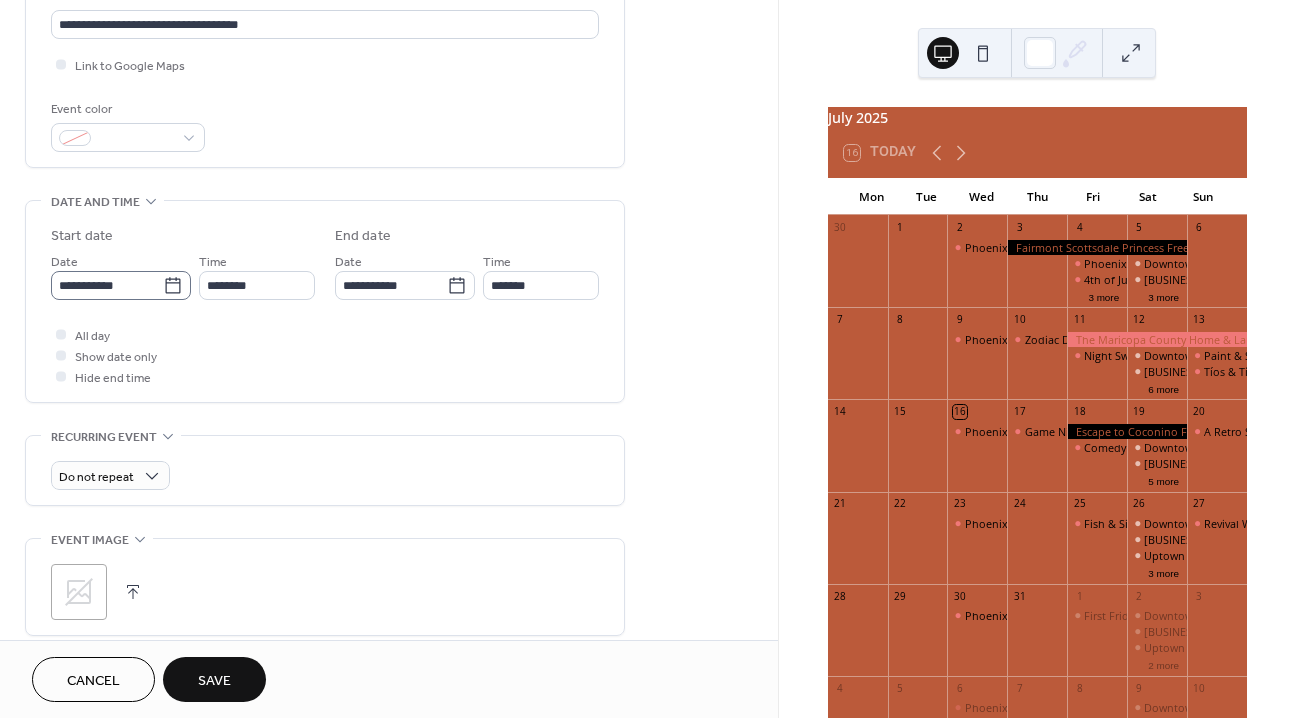 click 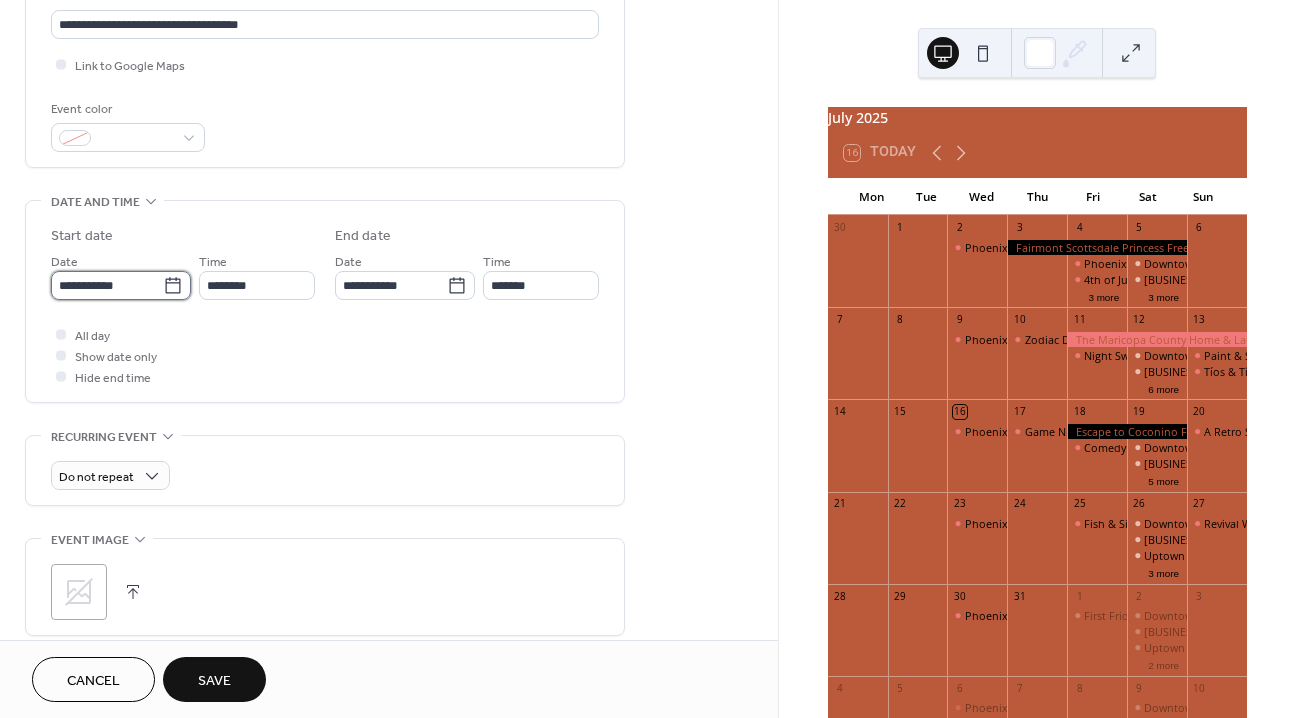 click on "**********" at bounding box center (107, 285) 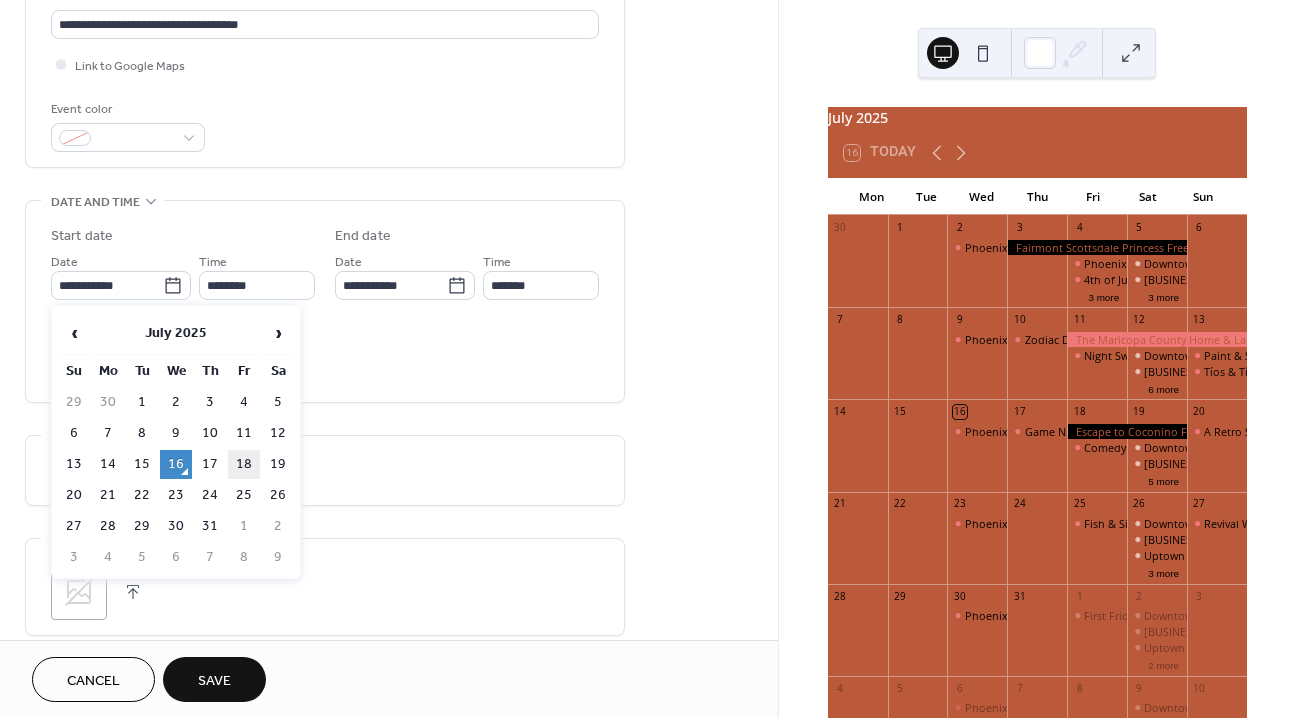 click on "18" at bounding box center [244, 464] 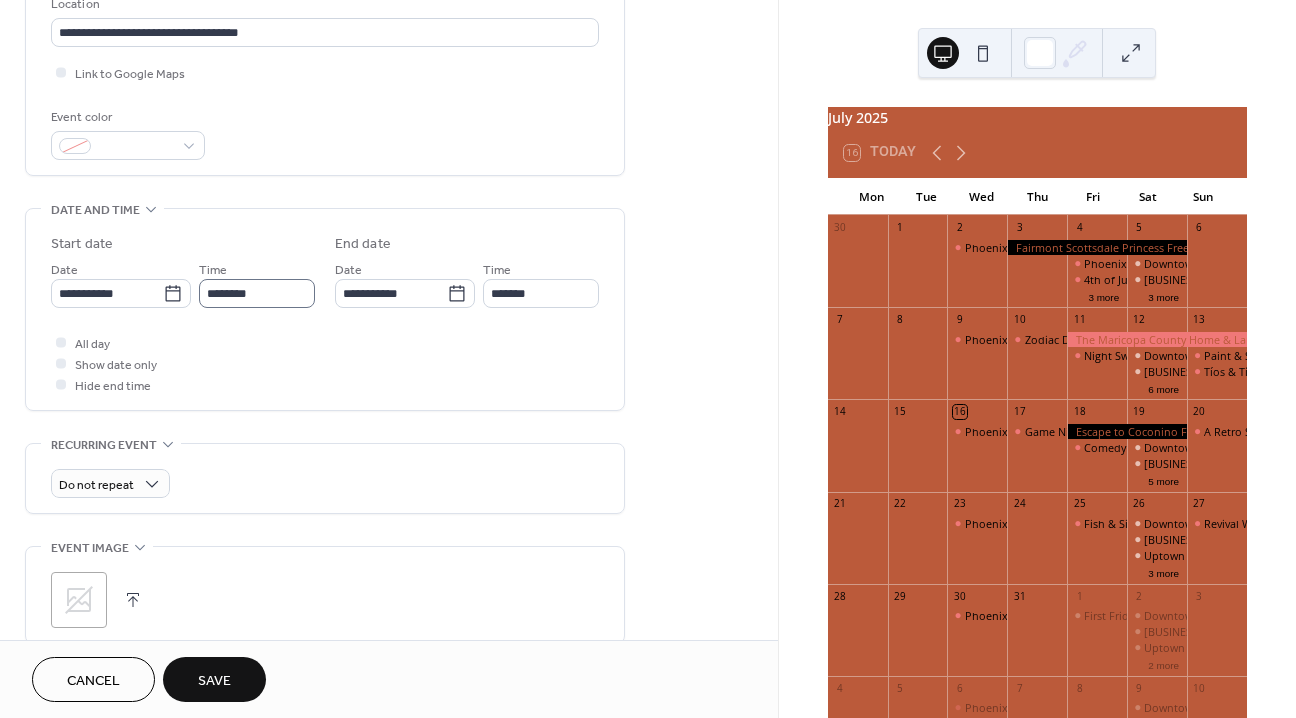 scroll, scrollTop: 444, scrollLeft: 0, axis: vertical 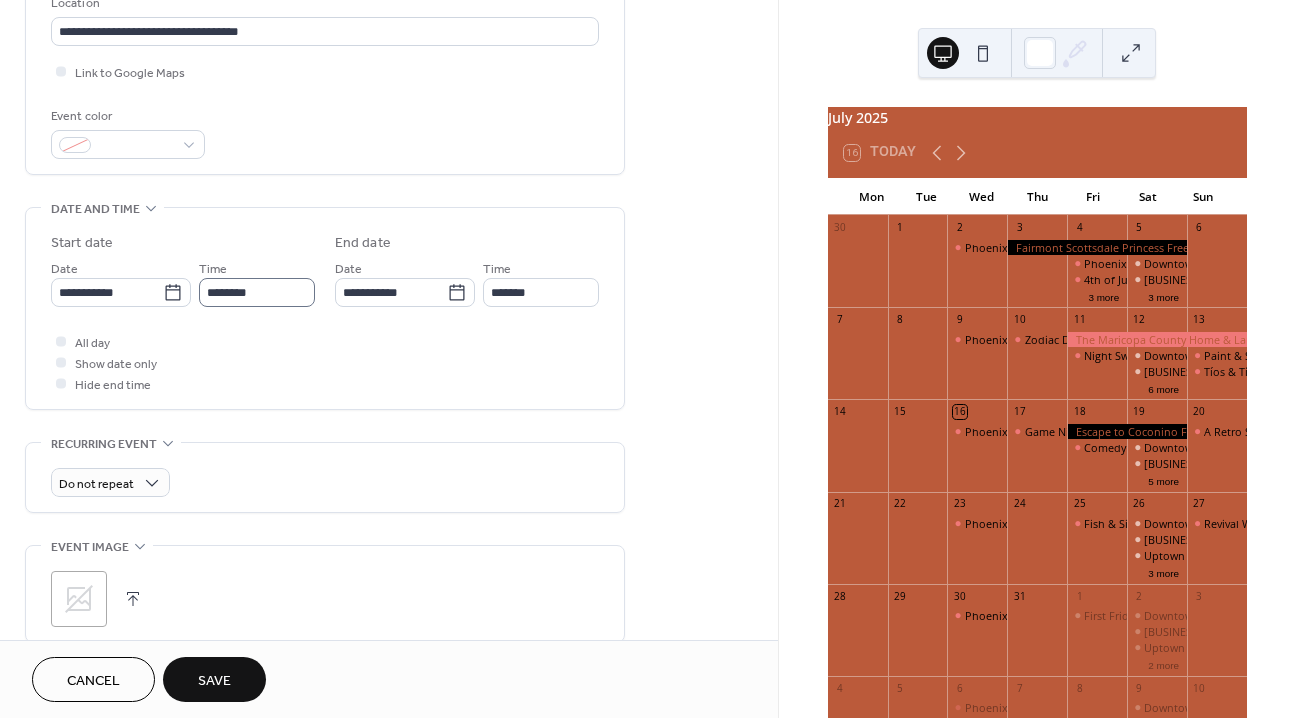 click on "Time ********" at bounding box center [257, 282] 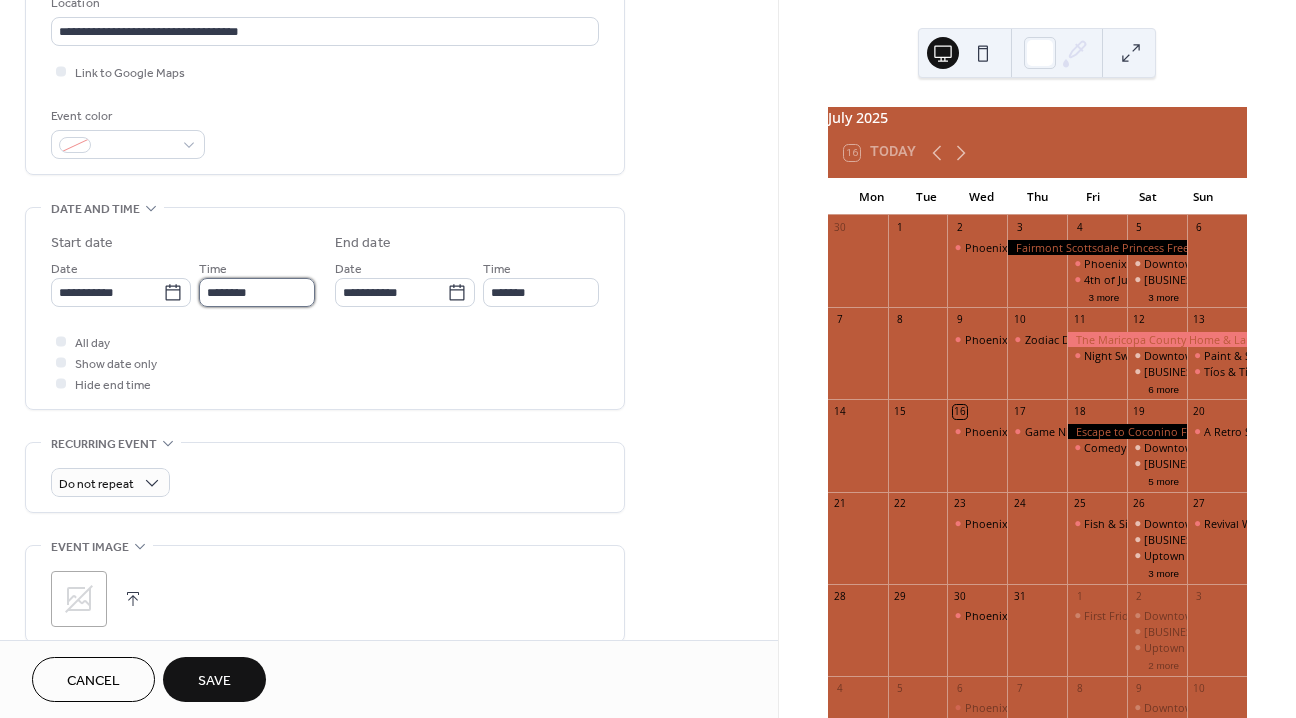 click on "********" at bounding box center (257, 292) 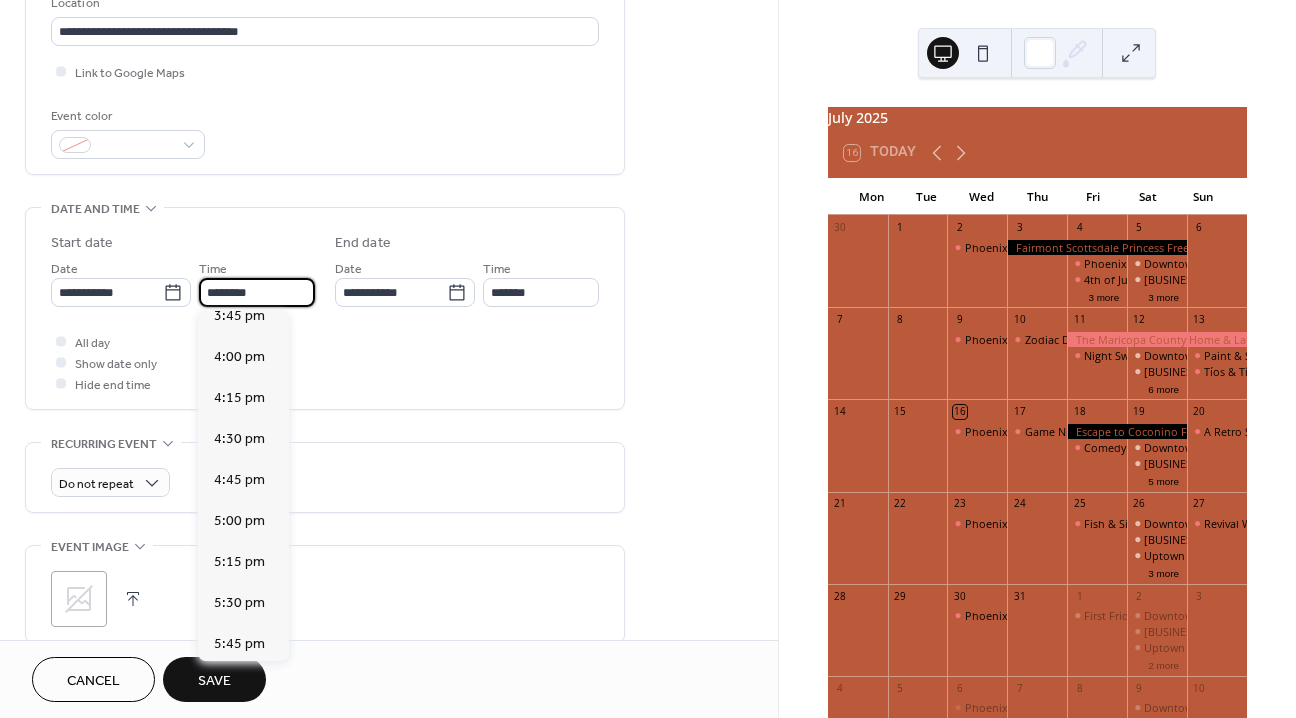 scroll, scrollTop: 2595, scrollLeft: 0, axis: vertical 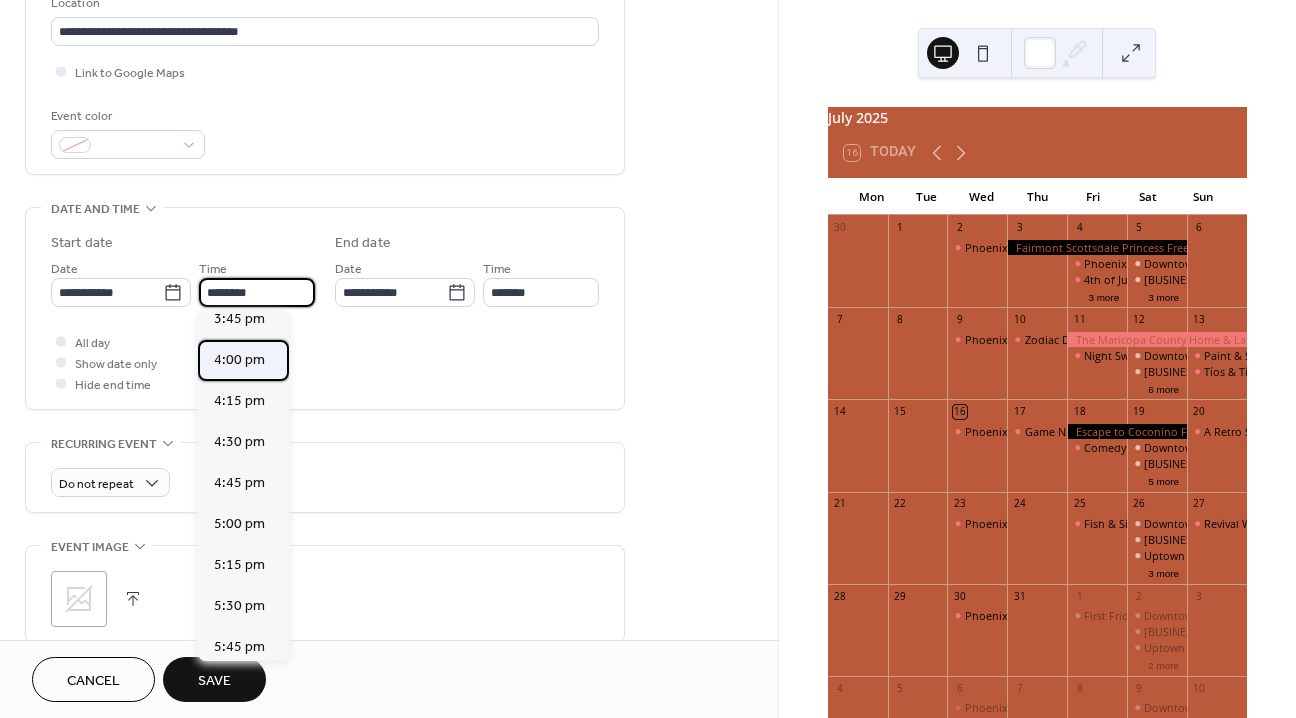 click on "4:00 pm" at bounding box center (239, 360) 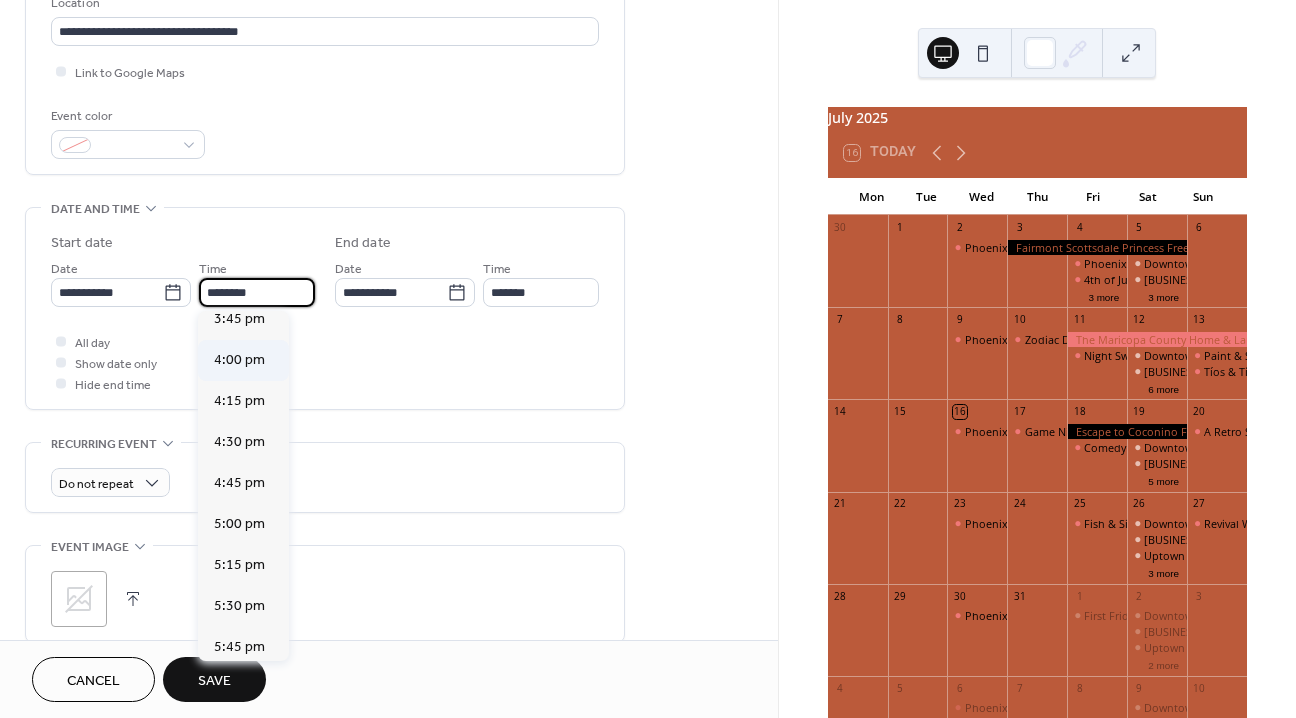 type on "*******" 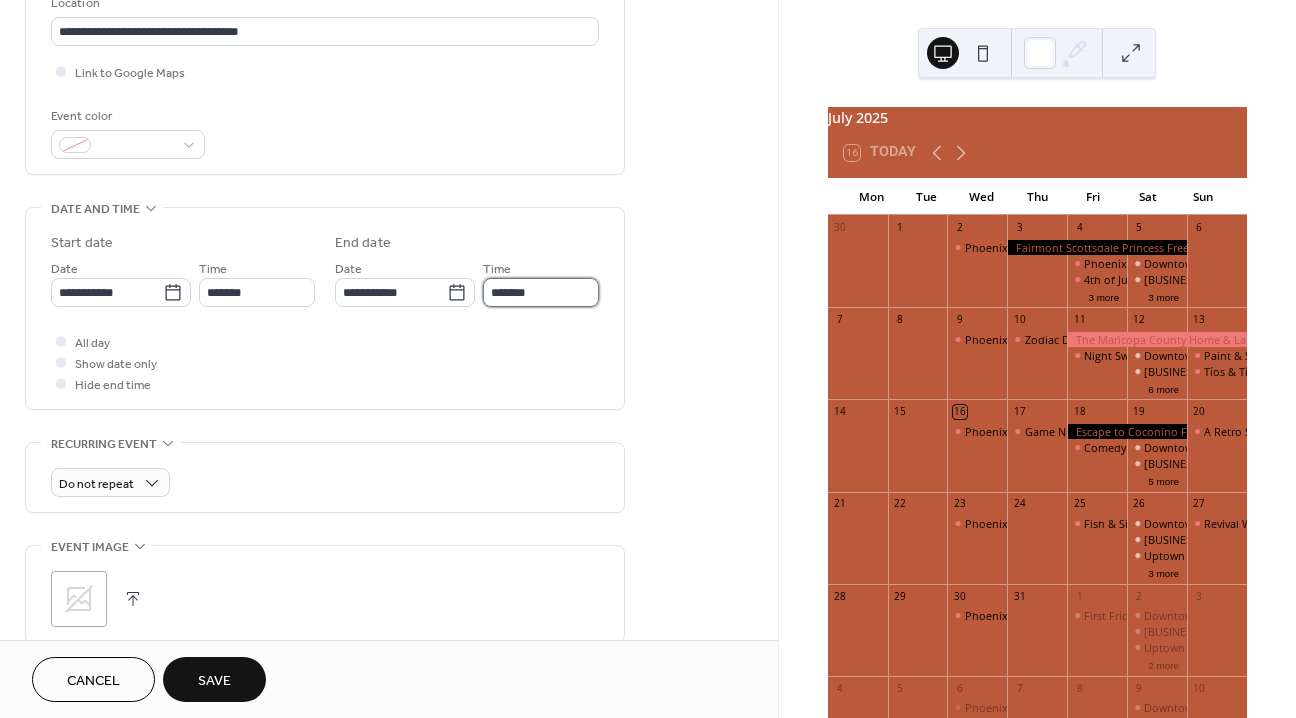 click on "*******" at bounding box center (541, 292) 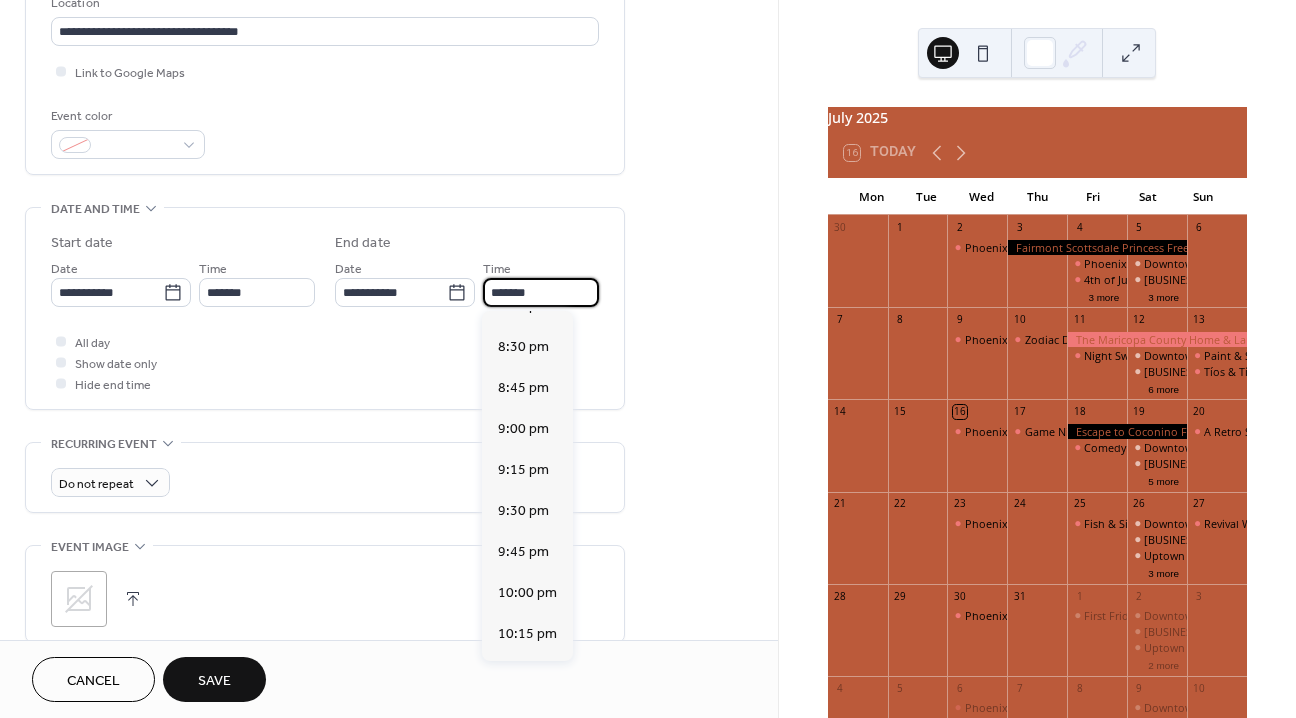 scroll, scrollTop: 905, scrollLeft: 0, axis: vertical 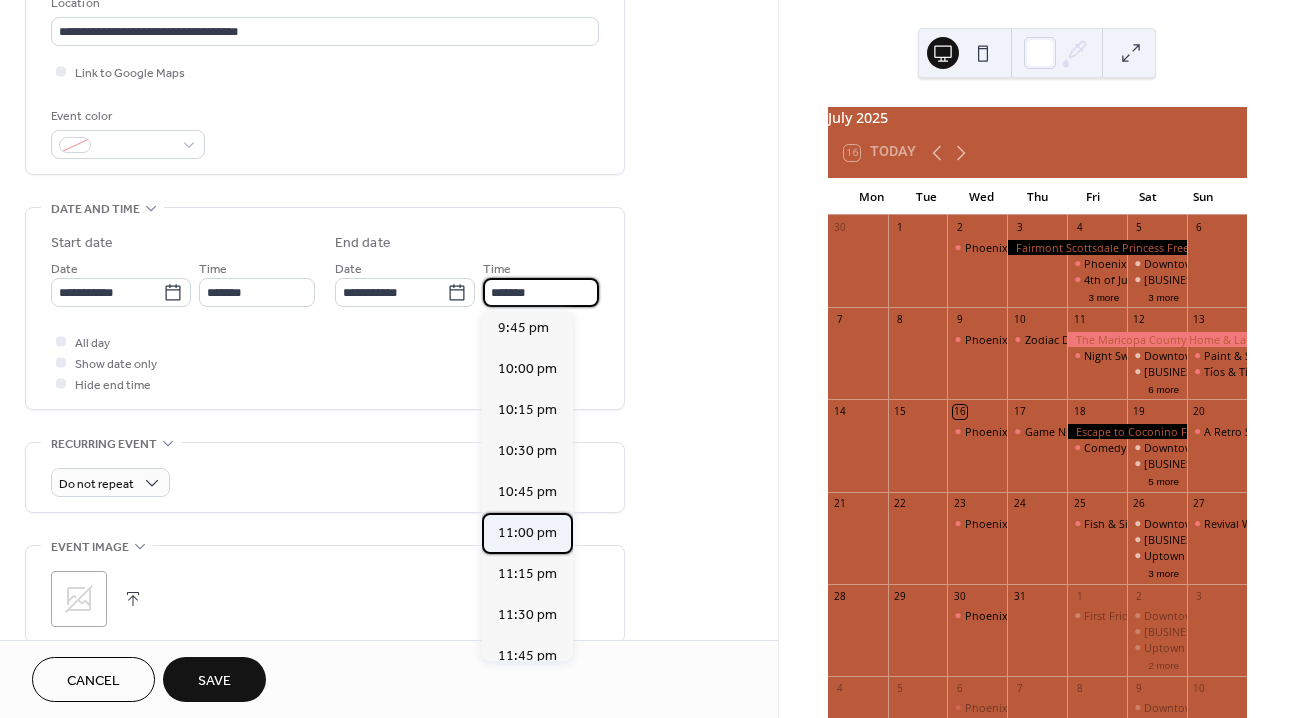 click on "11:00 pm" at bounding box center (527, 533) 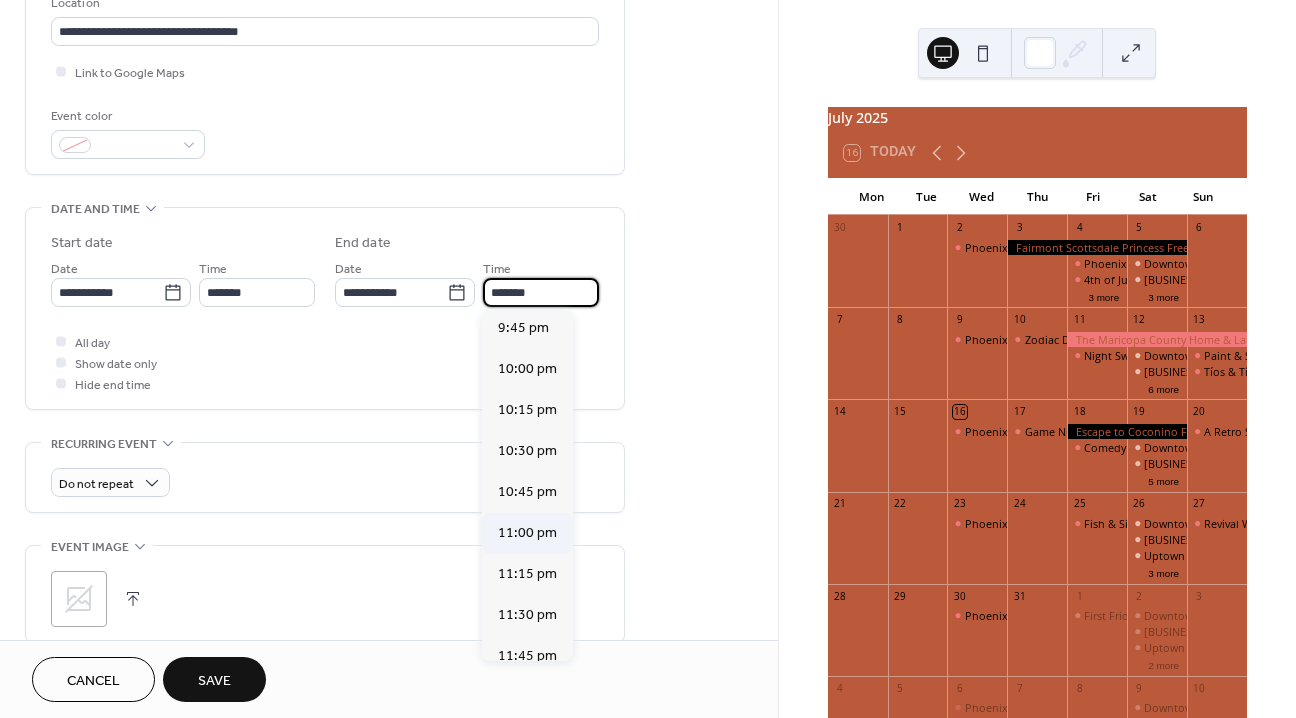 type on "********" 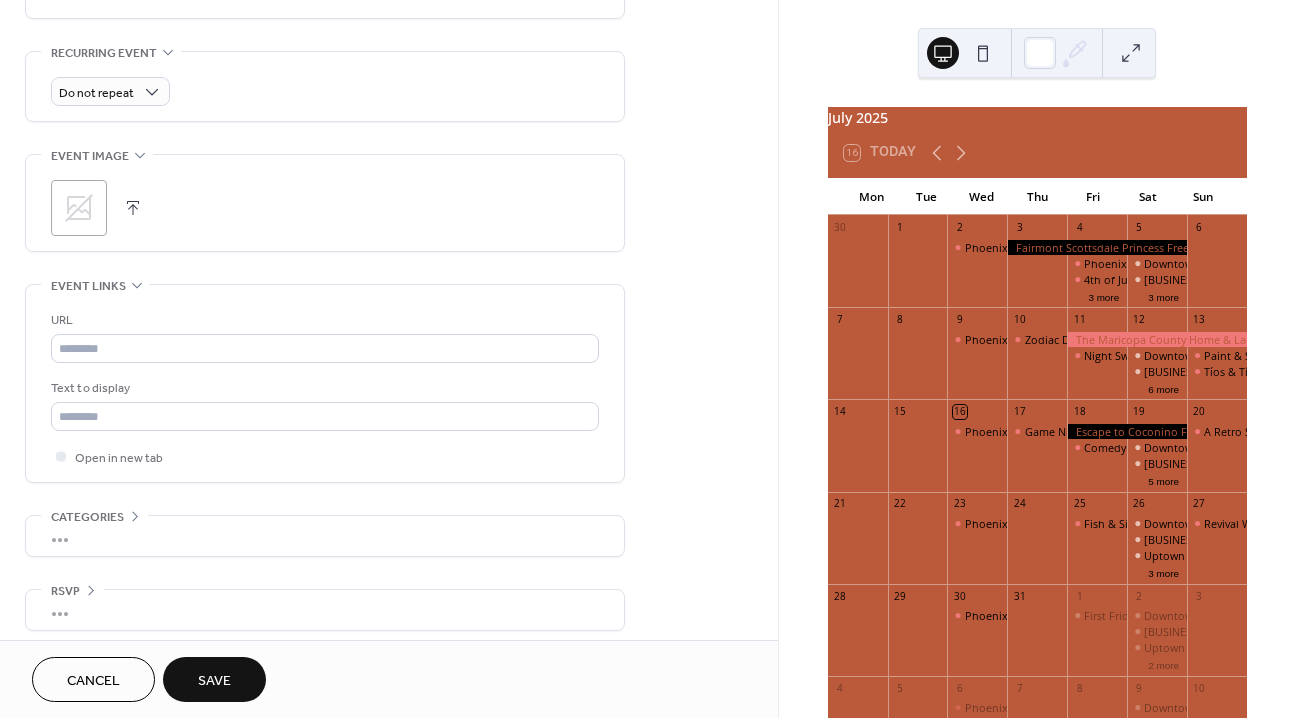 scroll, scrollTop: 846, scrollLeft: 0, axis: vertical 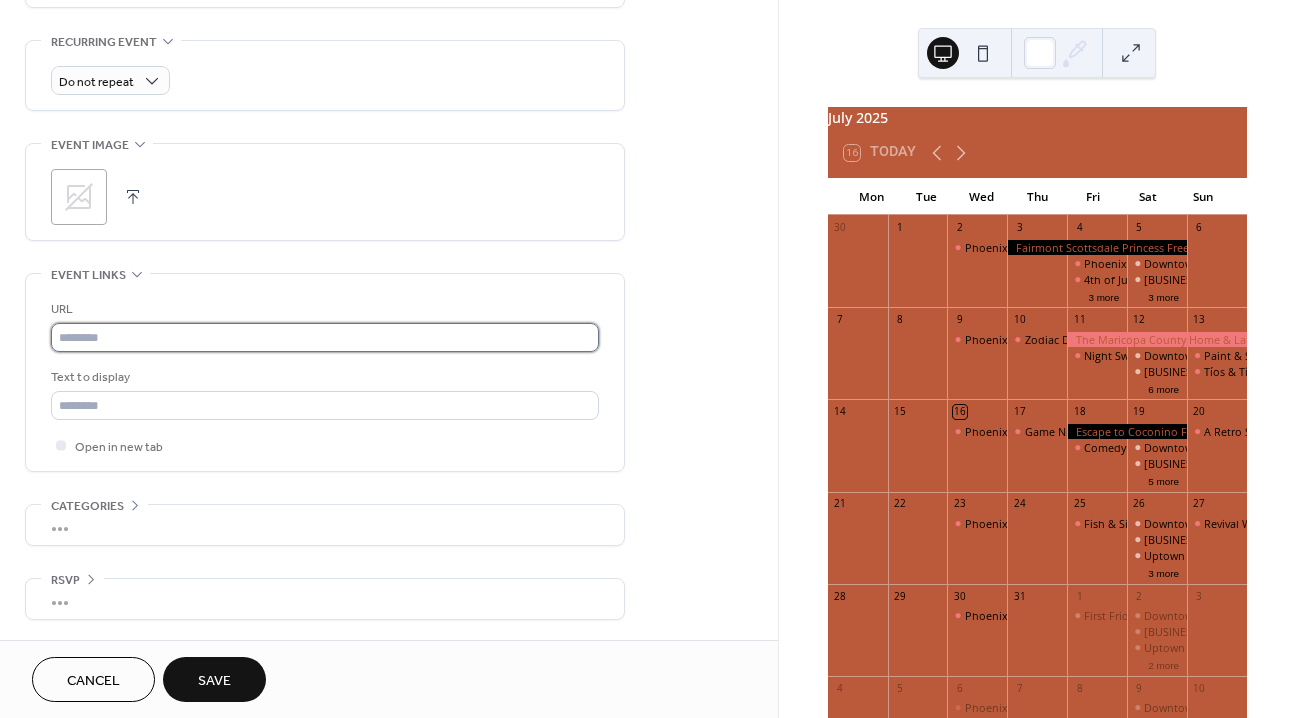 click at bounding box center [325, 337] 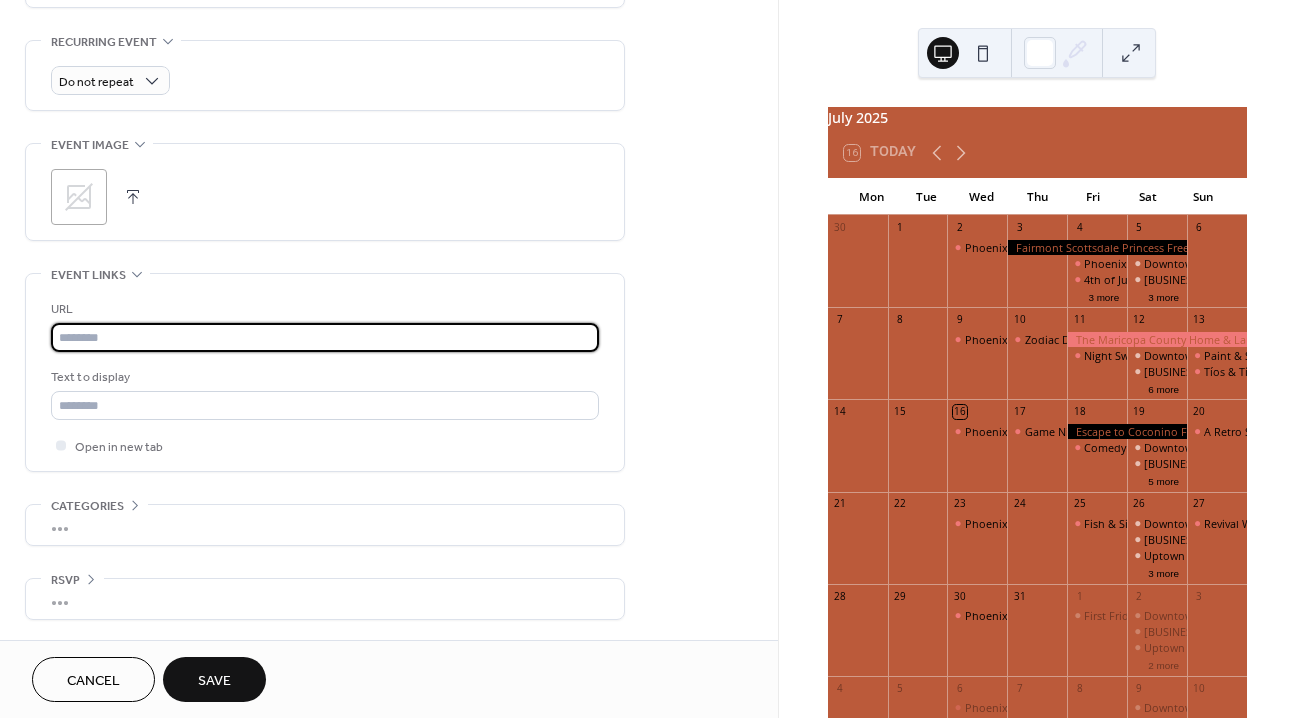 paste on "**********" 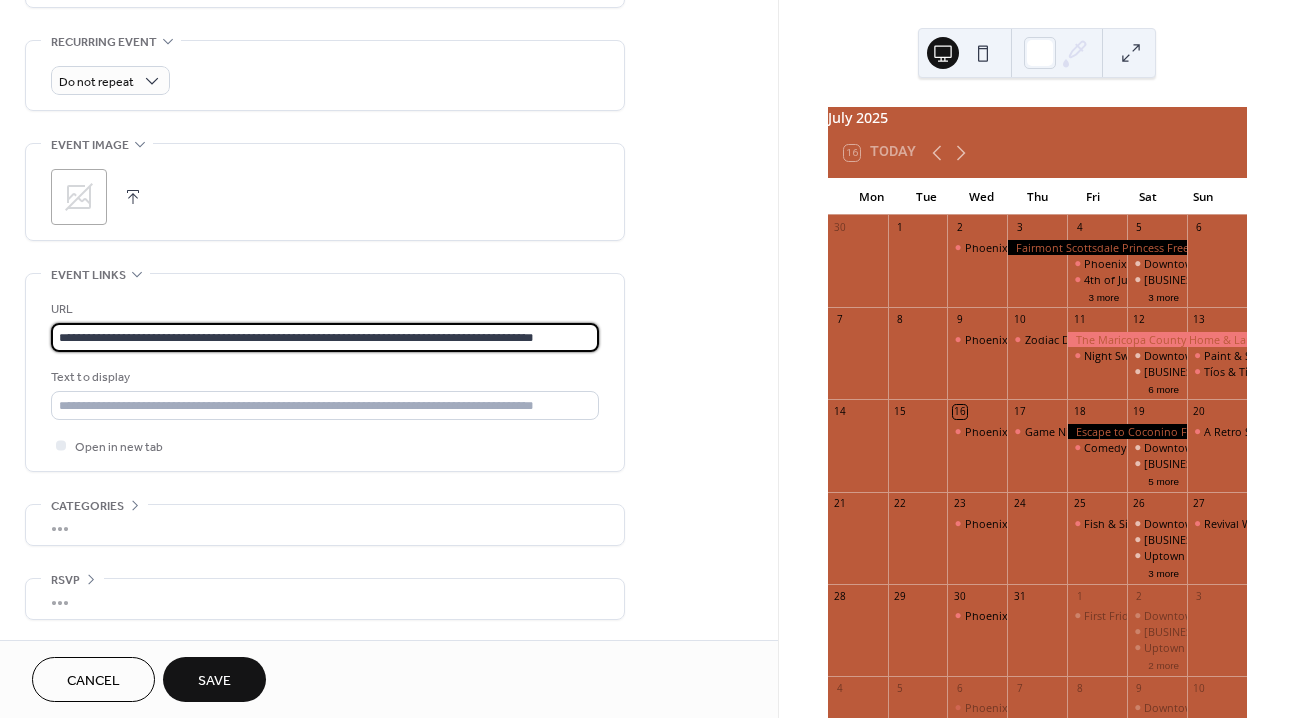 scroll, scrollTop: 0, scrollLeft: 14, axis: horizontal 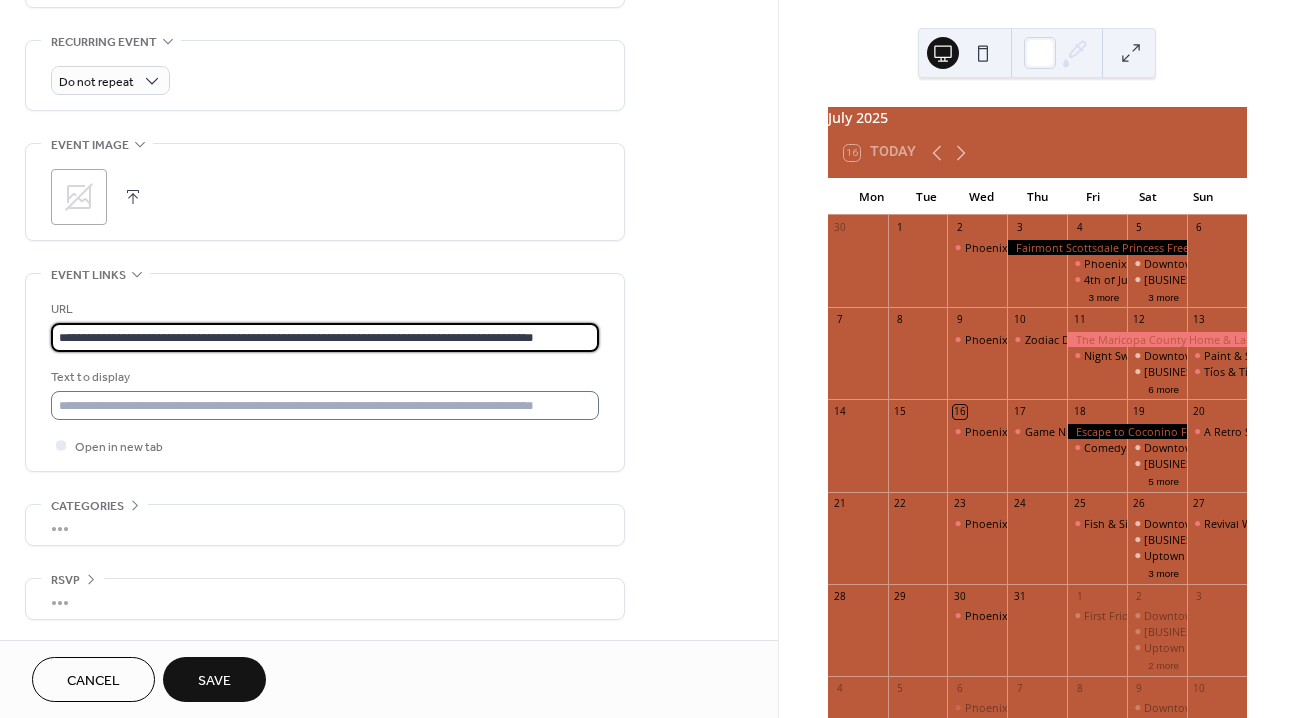 type on "**********" 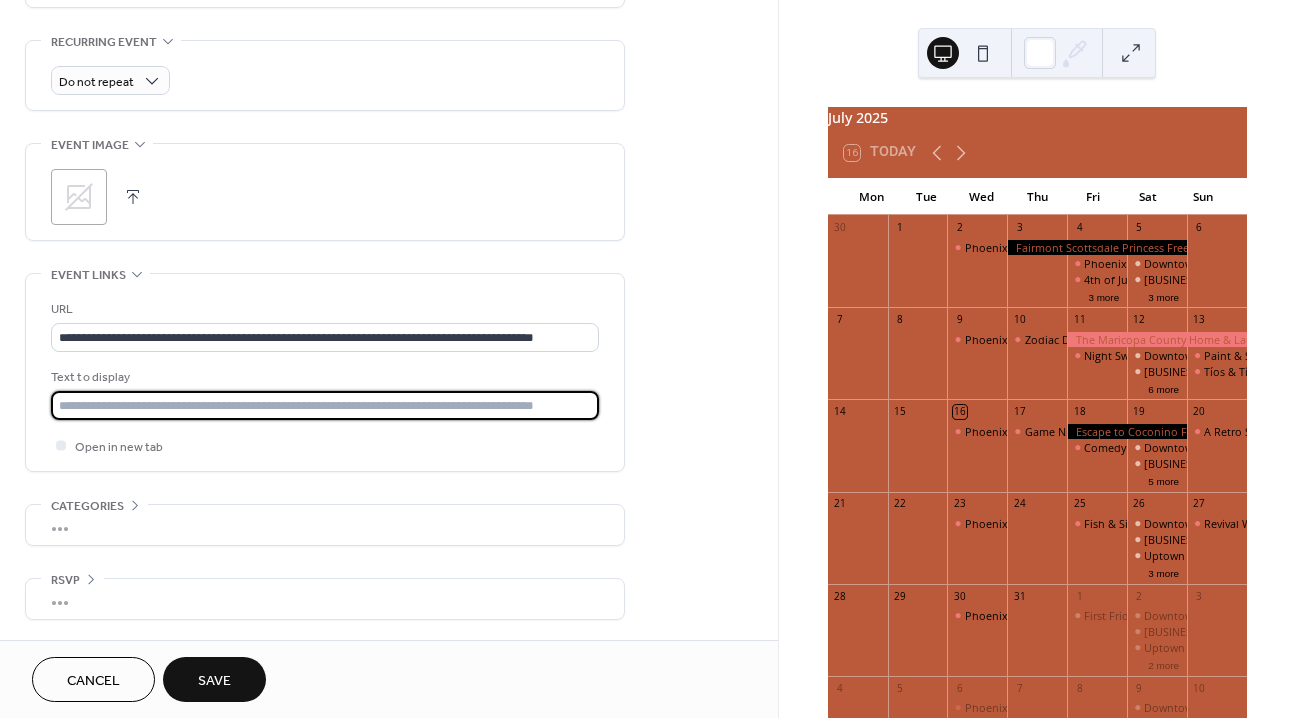 click at bounding box center (325, 405) 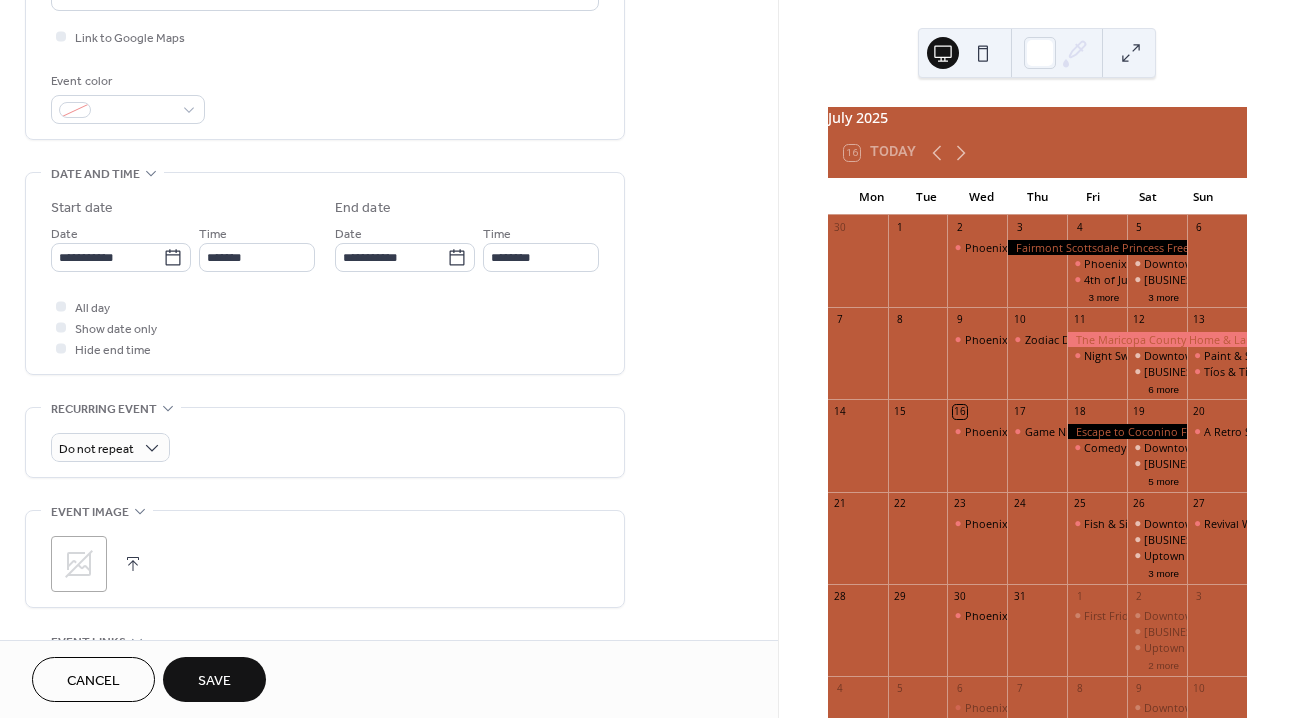 scroll, scrollTop: 0, scrollLeft: 0, axis: both 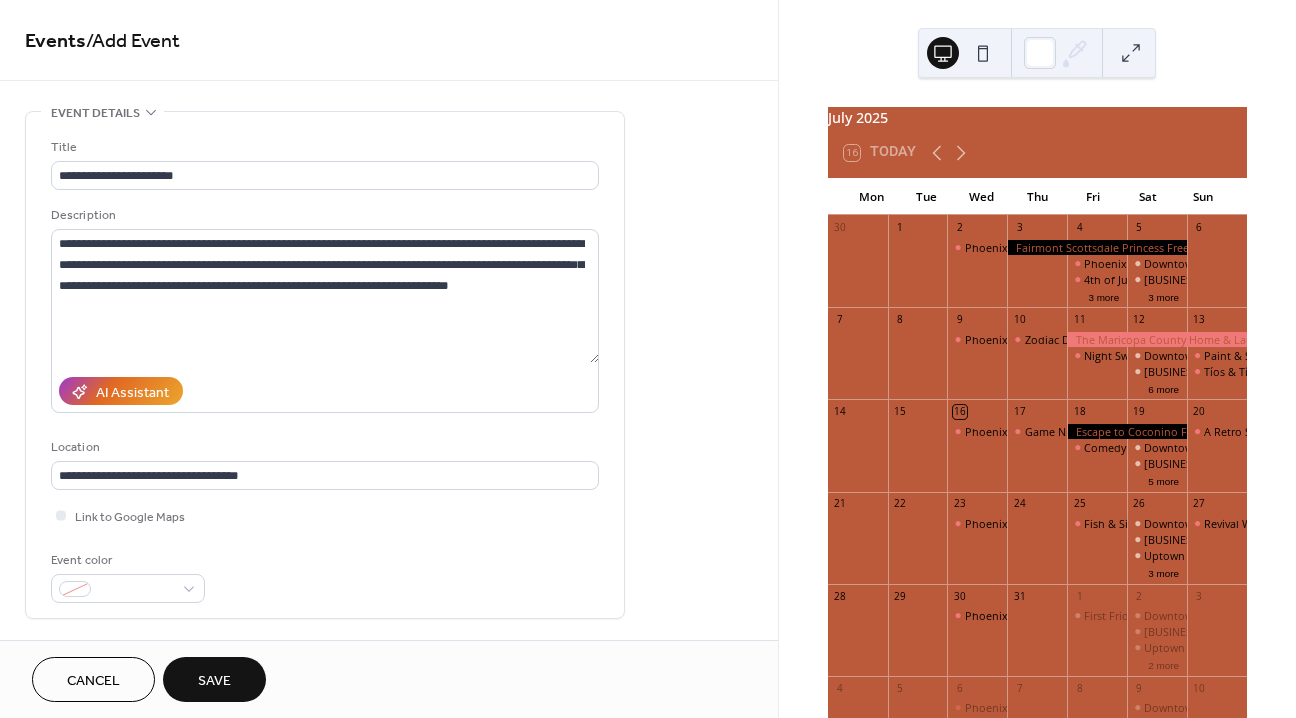 click on "Save" at bounding box center (214, 681) 